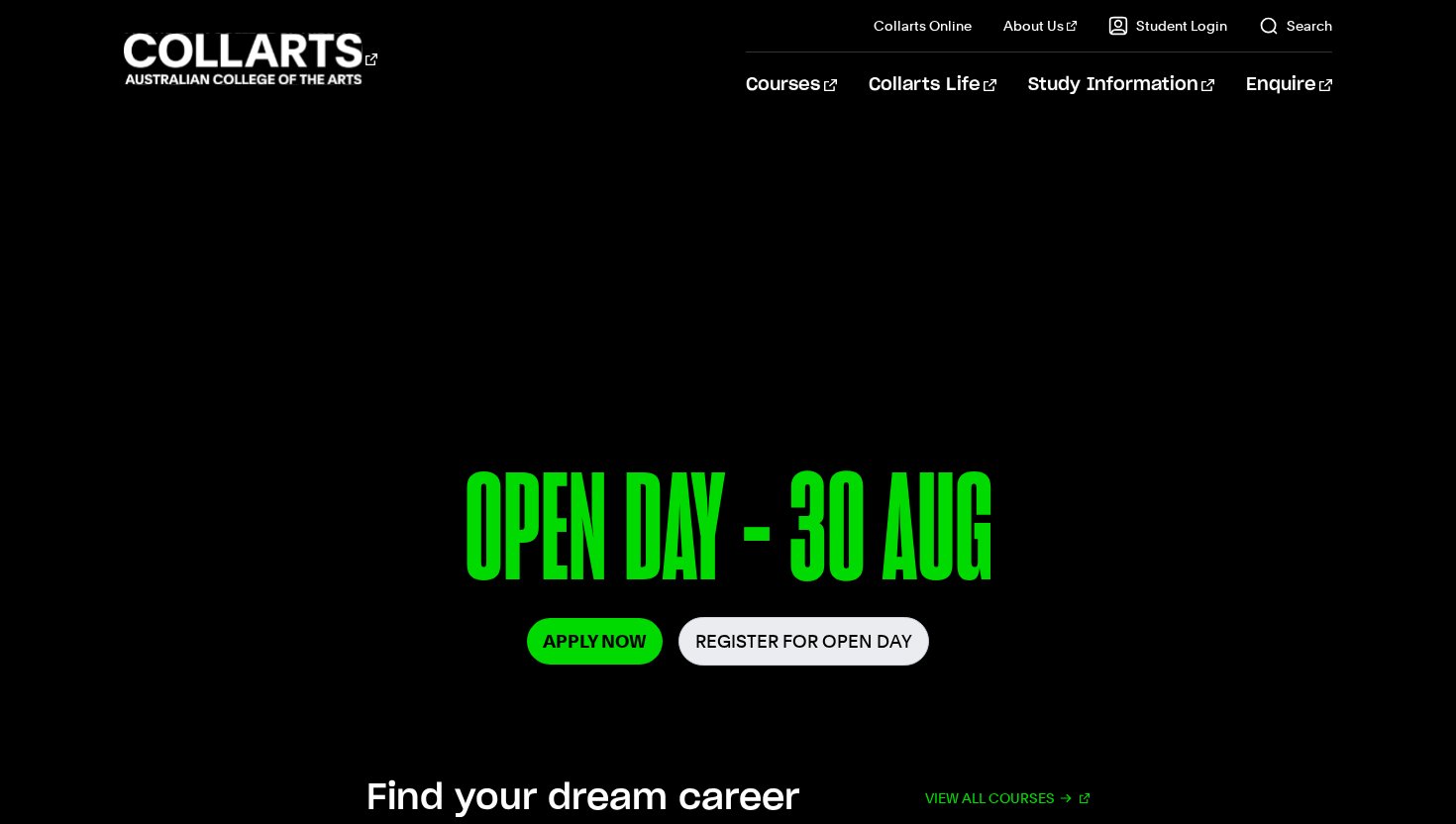 scroll, scrollTop: 0, scrollLeft: 0, axis: both 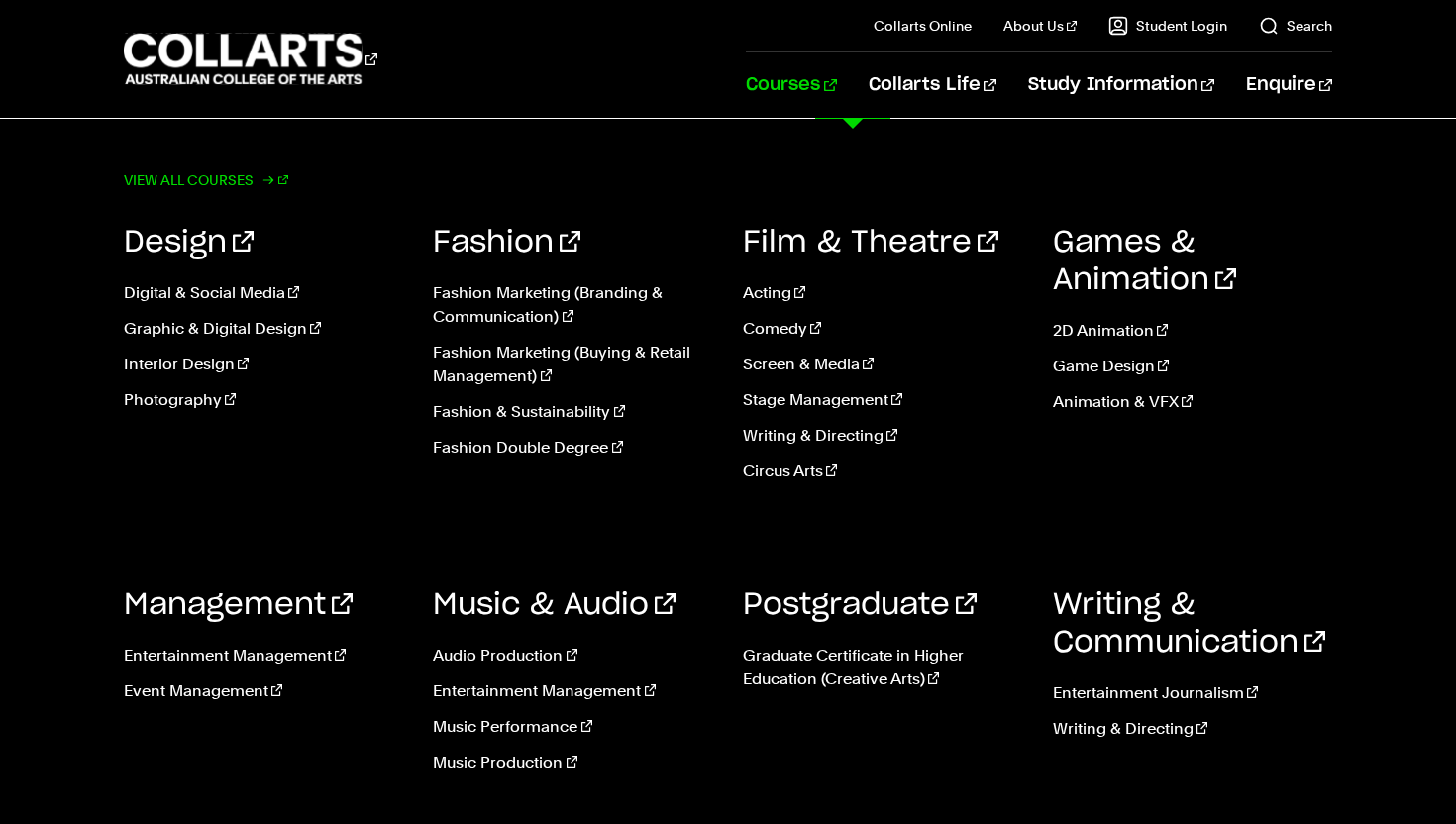 click on "View all courses" at bounding box center [206, 180] 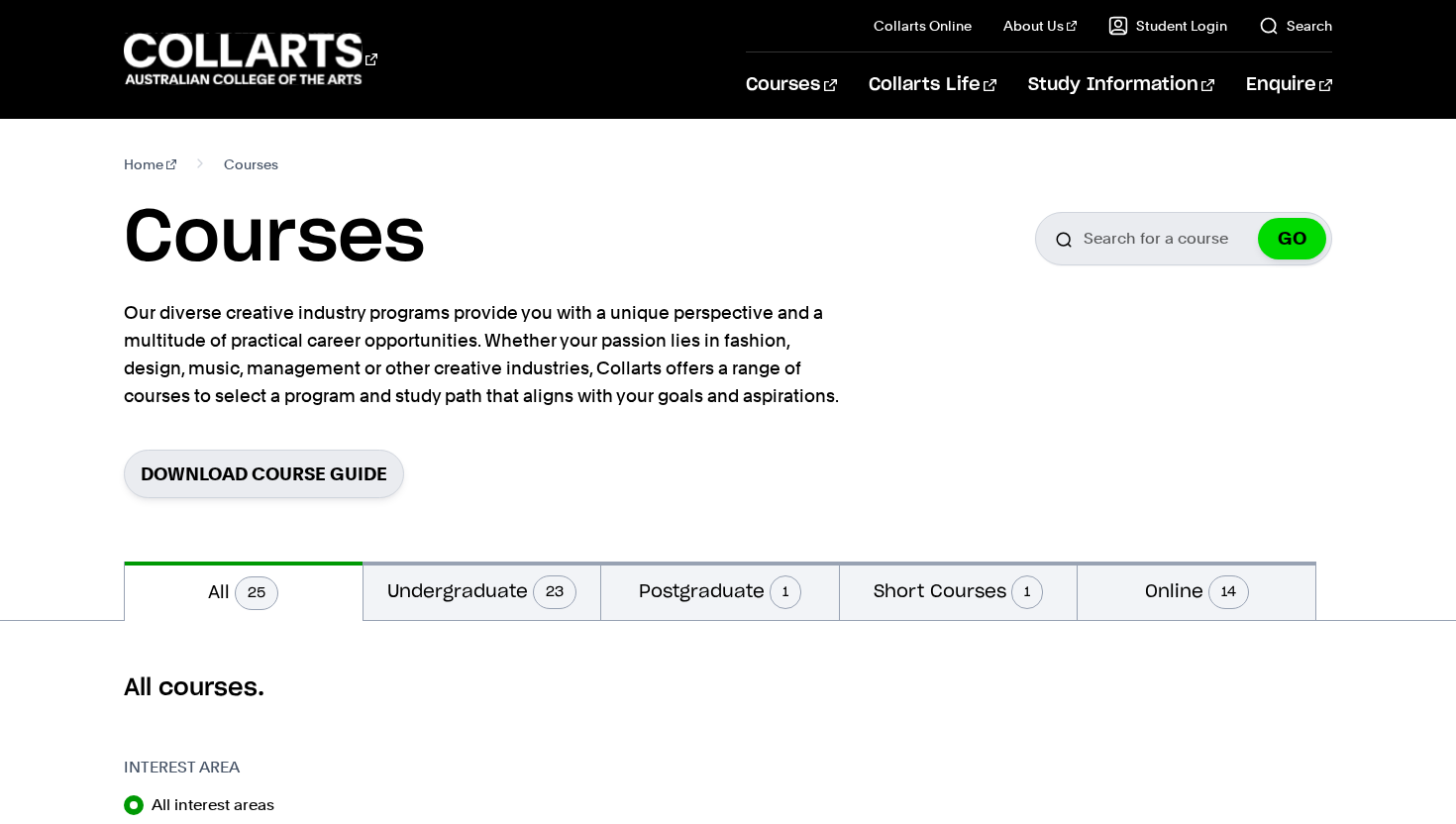 scroll, scrollTop: 0, scrollLeft: 0, axis: both 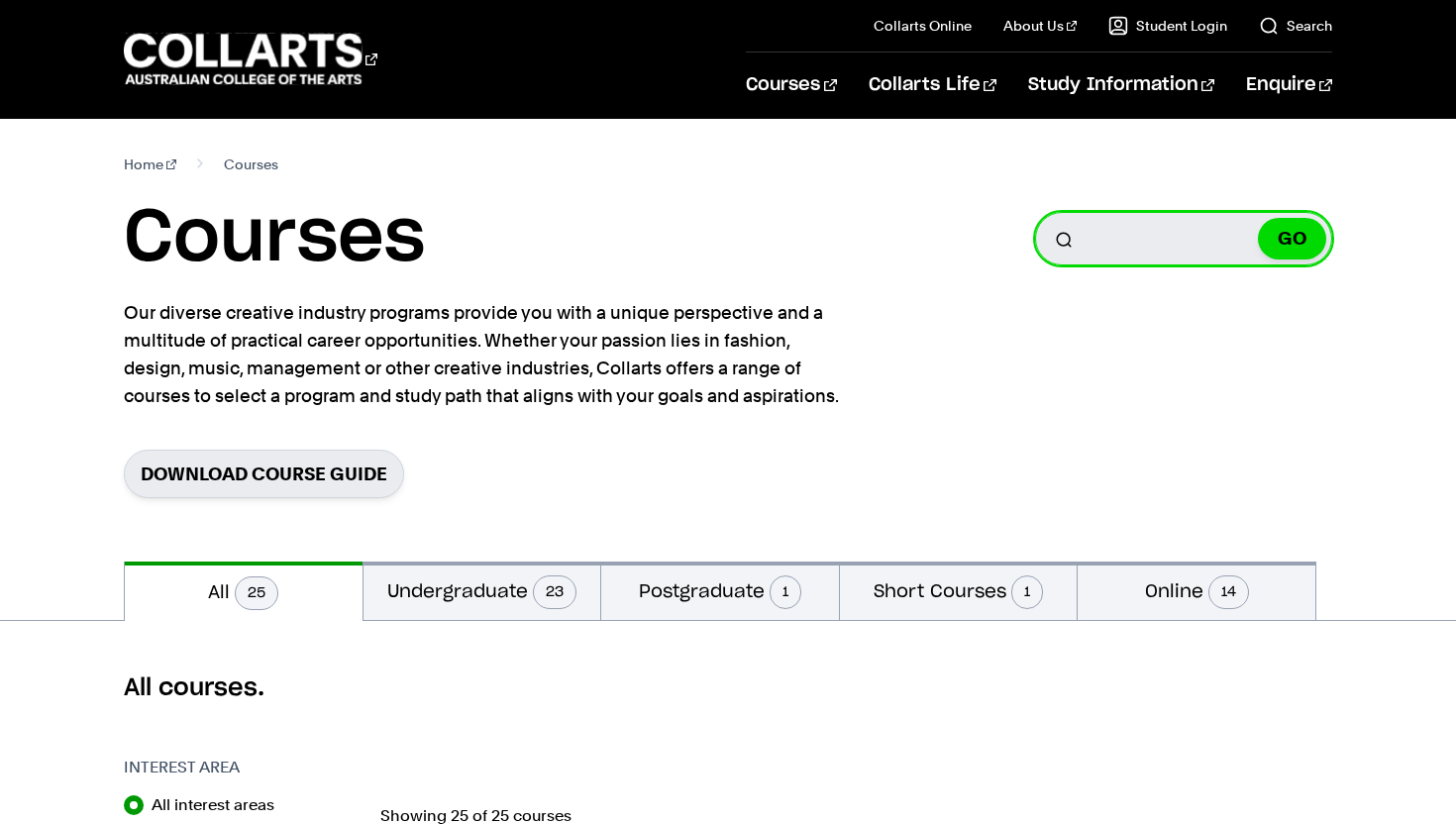 click on "Search for a course" at bounding box center (1184, 239) 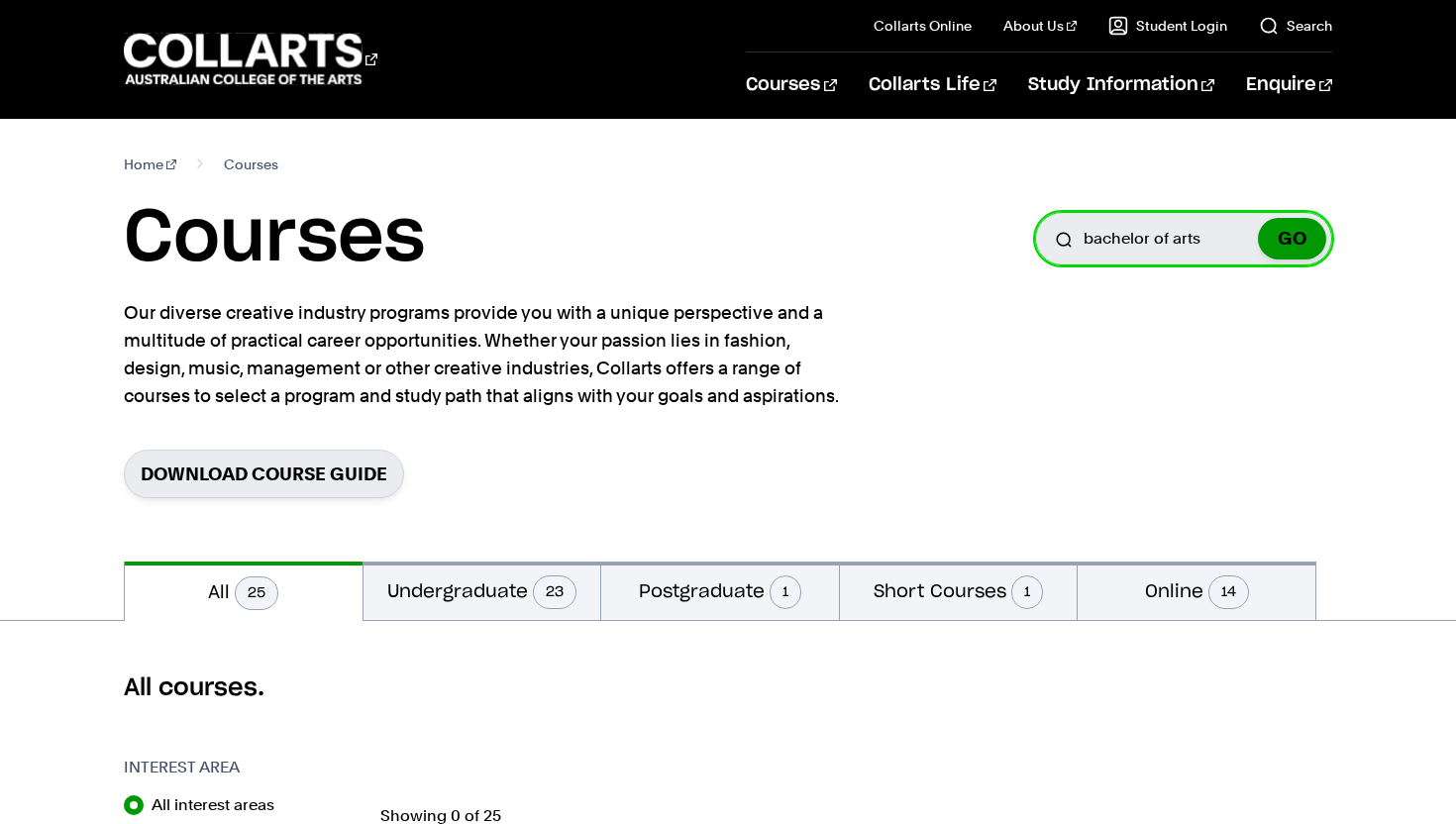 type on "bachelor of arts" 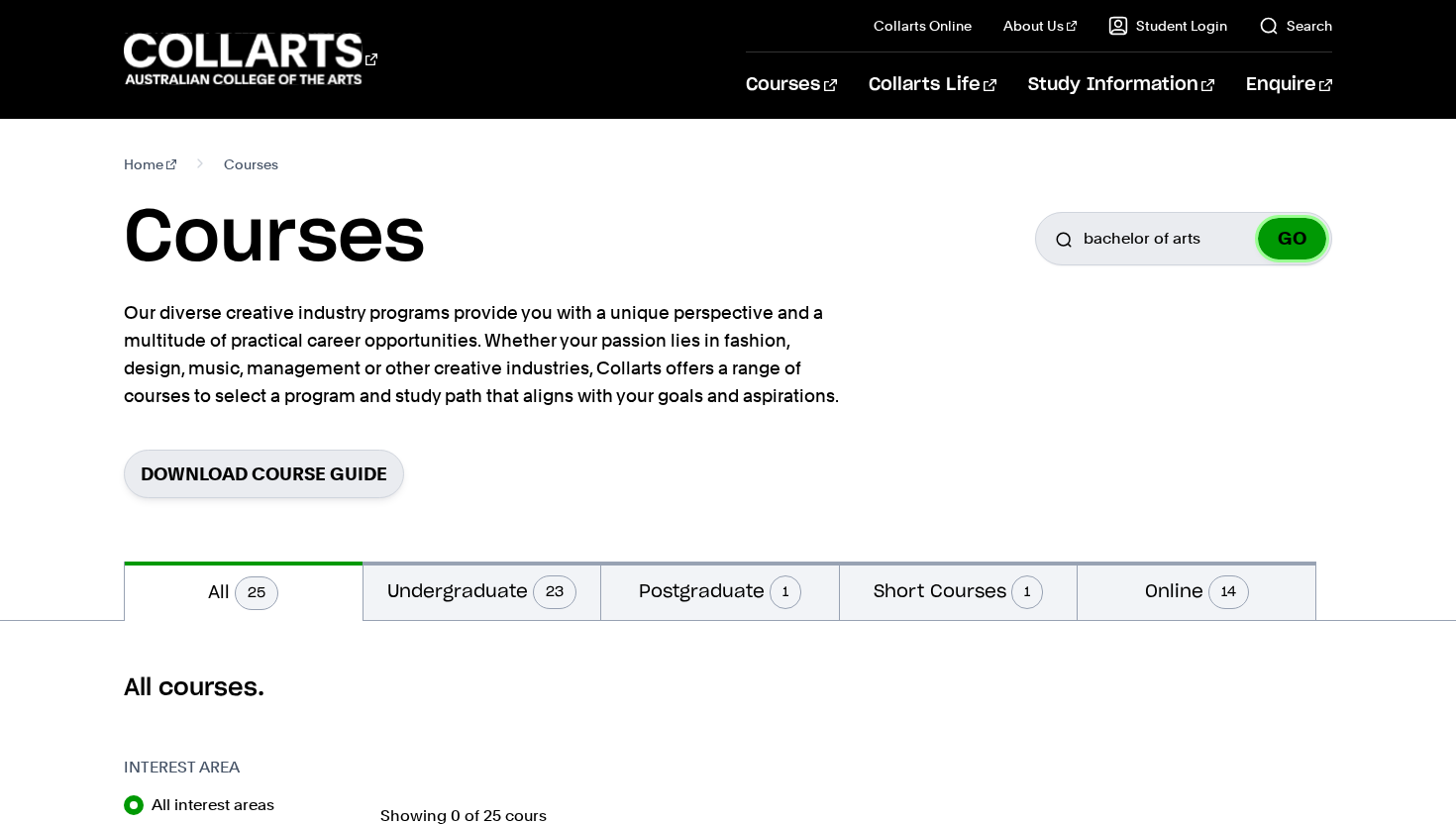 click on "GO" at bounding box center [1292, 239] 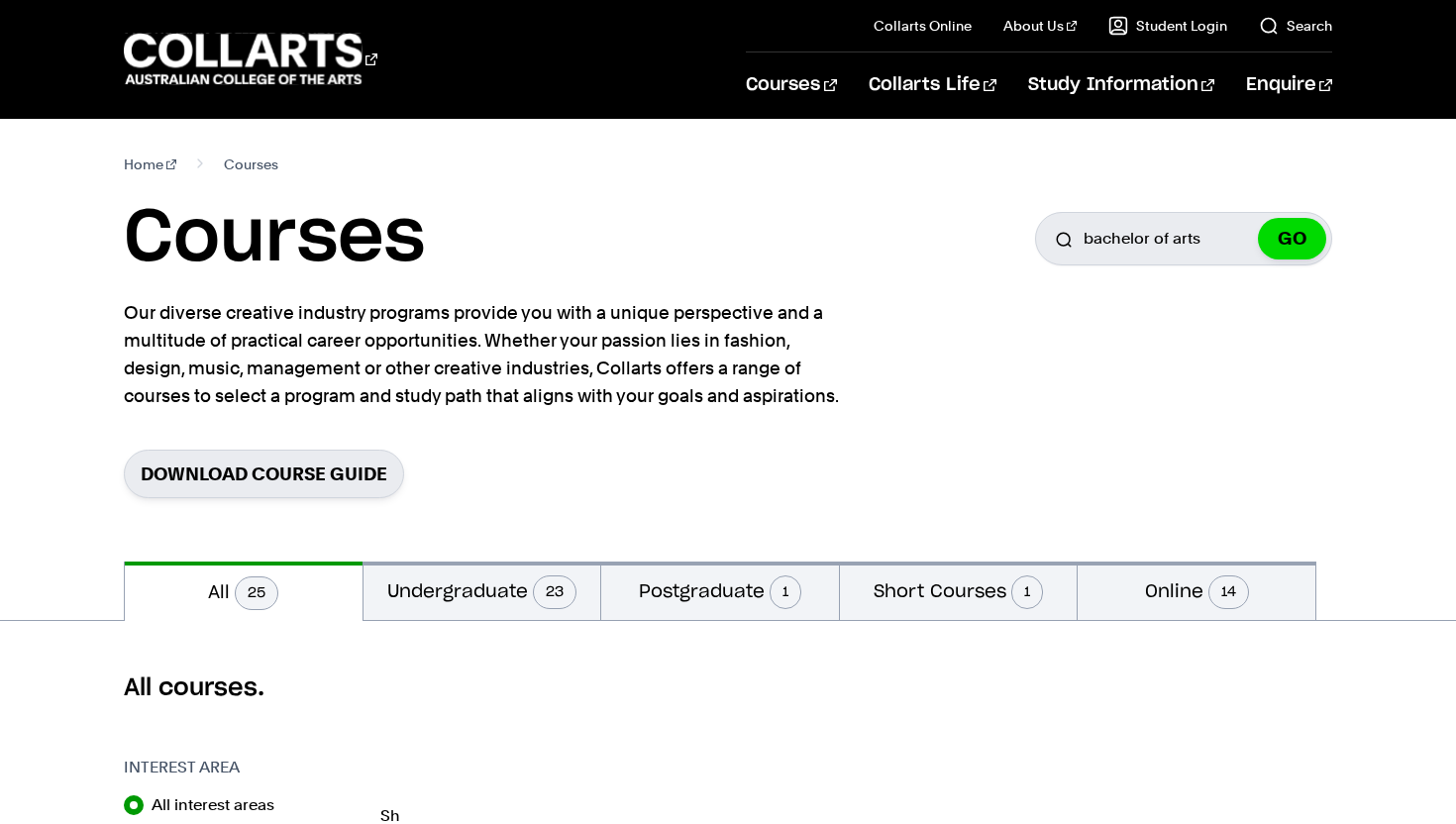 scroll, scrollTop: 0, scrollLeft: 0, axis: both 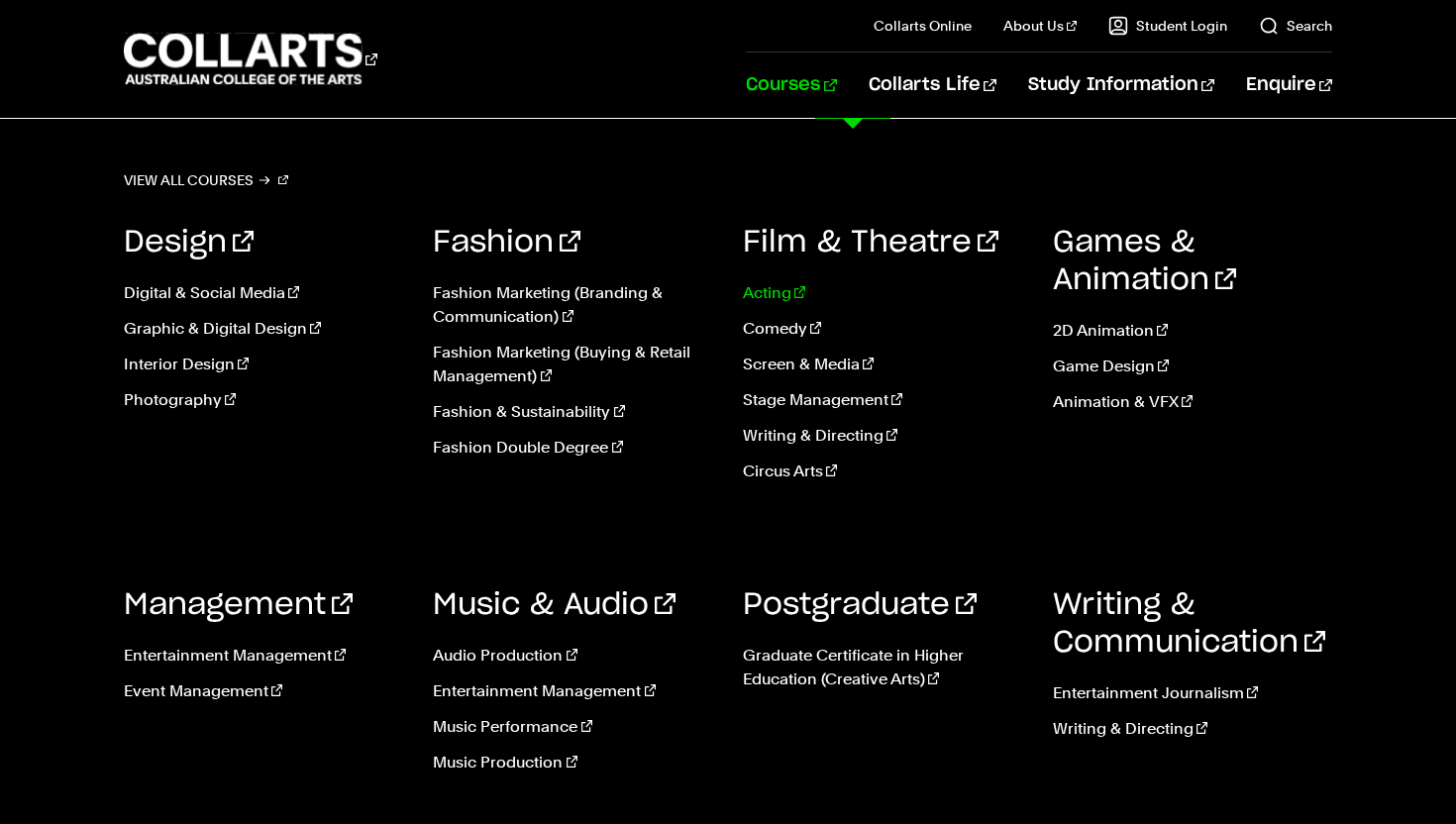click on "Acting" at bounding box center (883, 293) 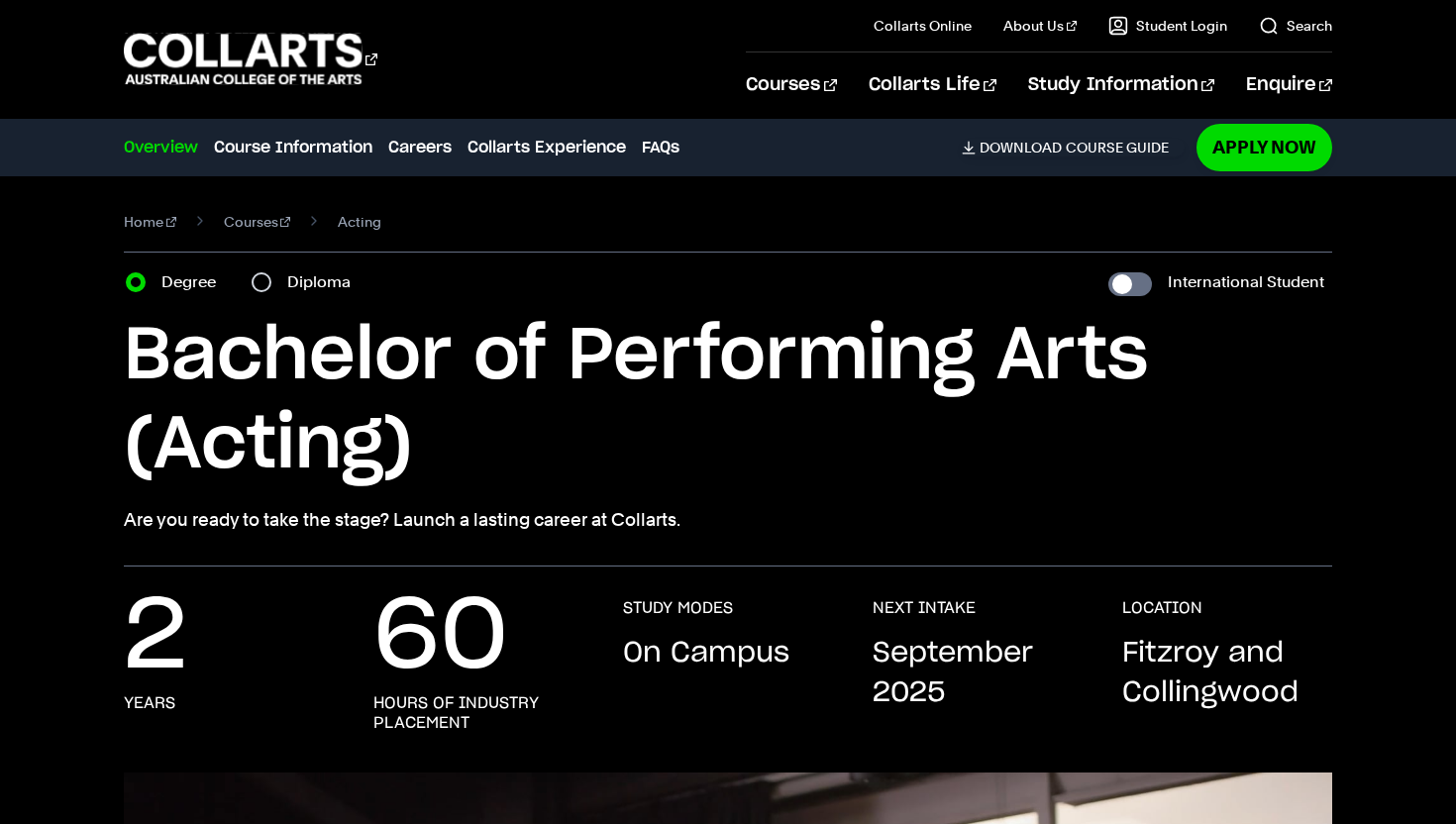 scroll, scrollTop: 0, scrollLeft: 0, axis: both 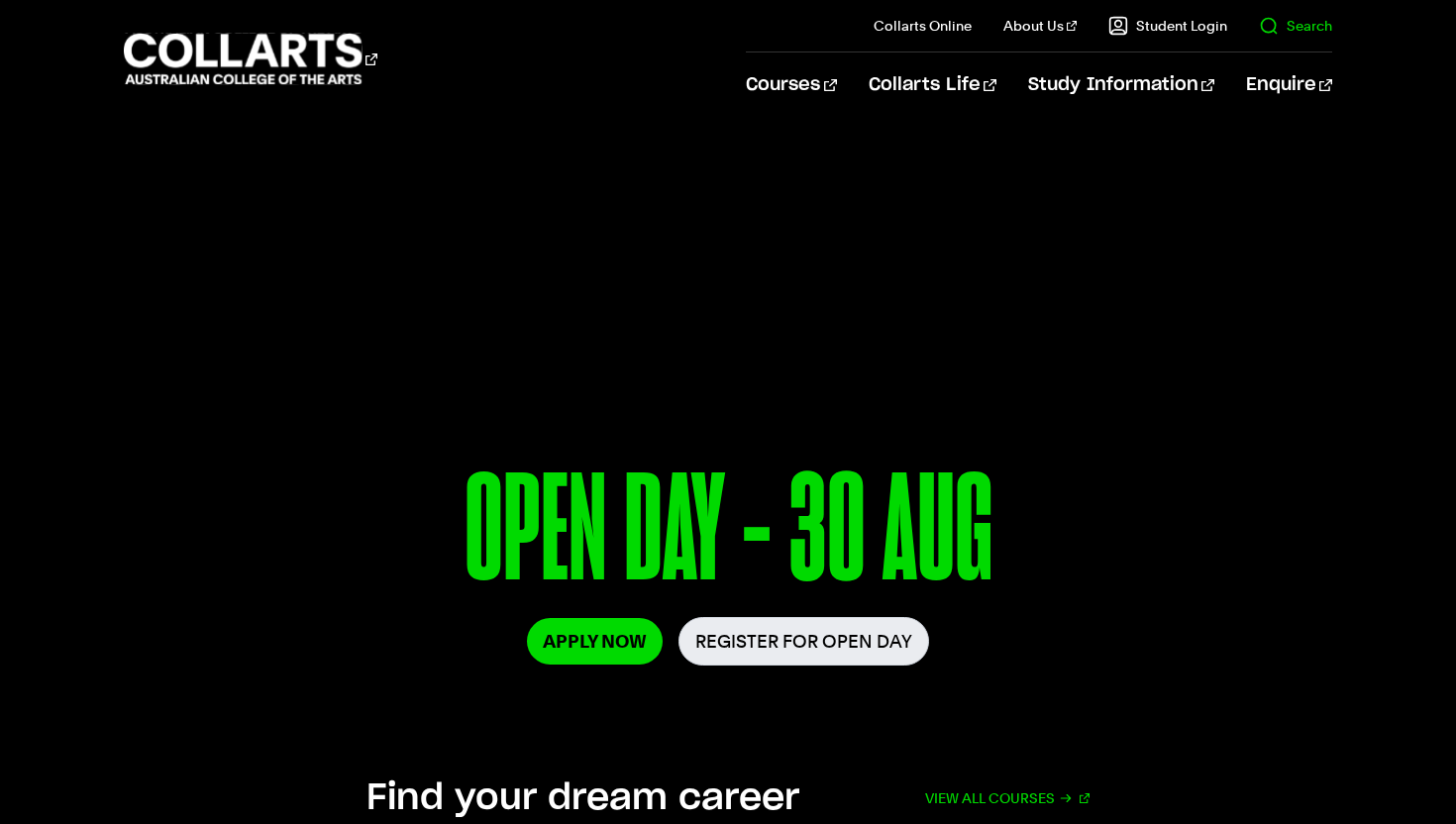 click on "Search" at bounding box center (1296, 26) 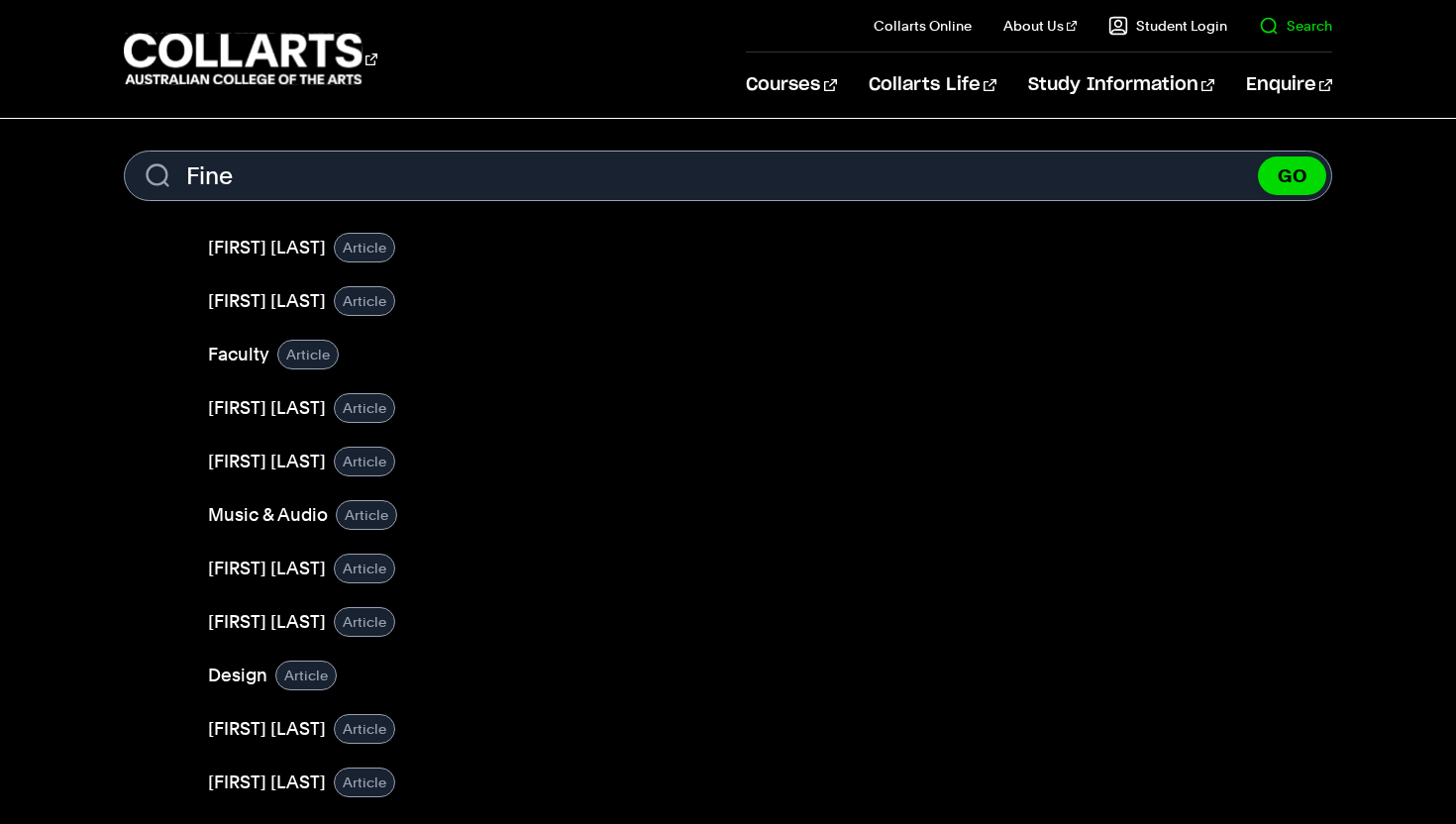 click on "Search" at bounding box center (1296, 26) 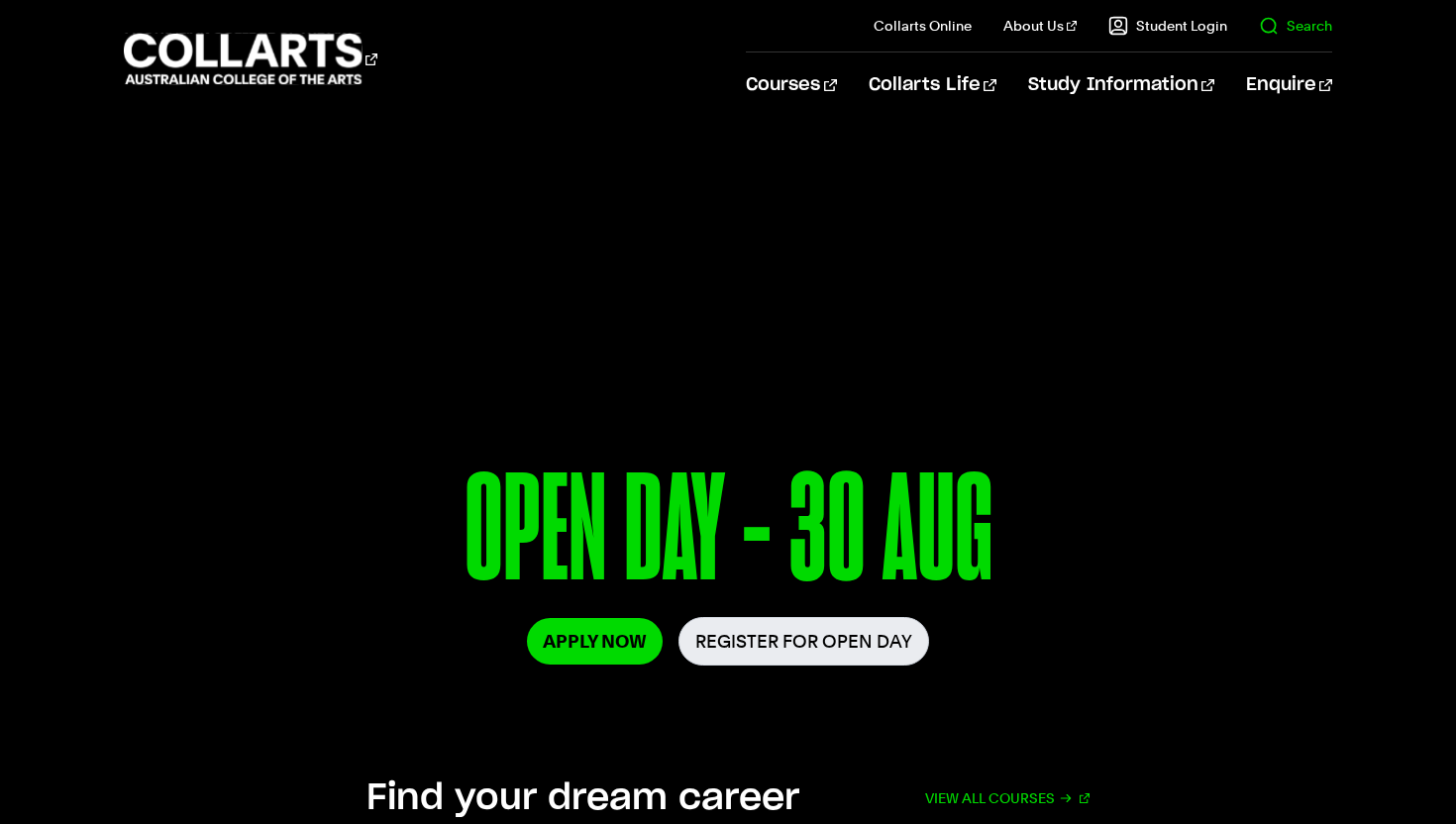 click on "Search" at bounding box center [1280, 26] 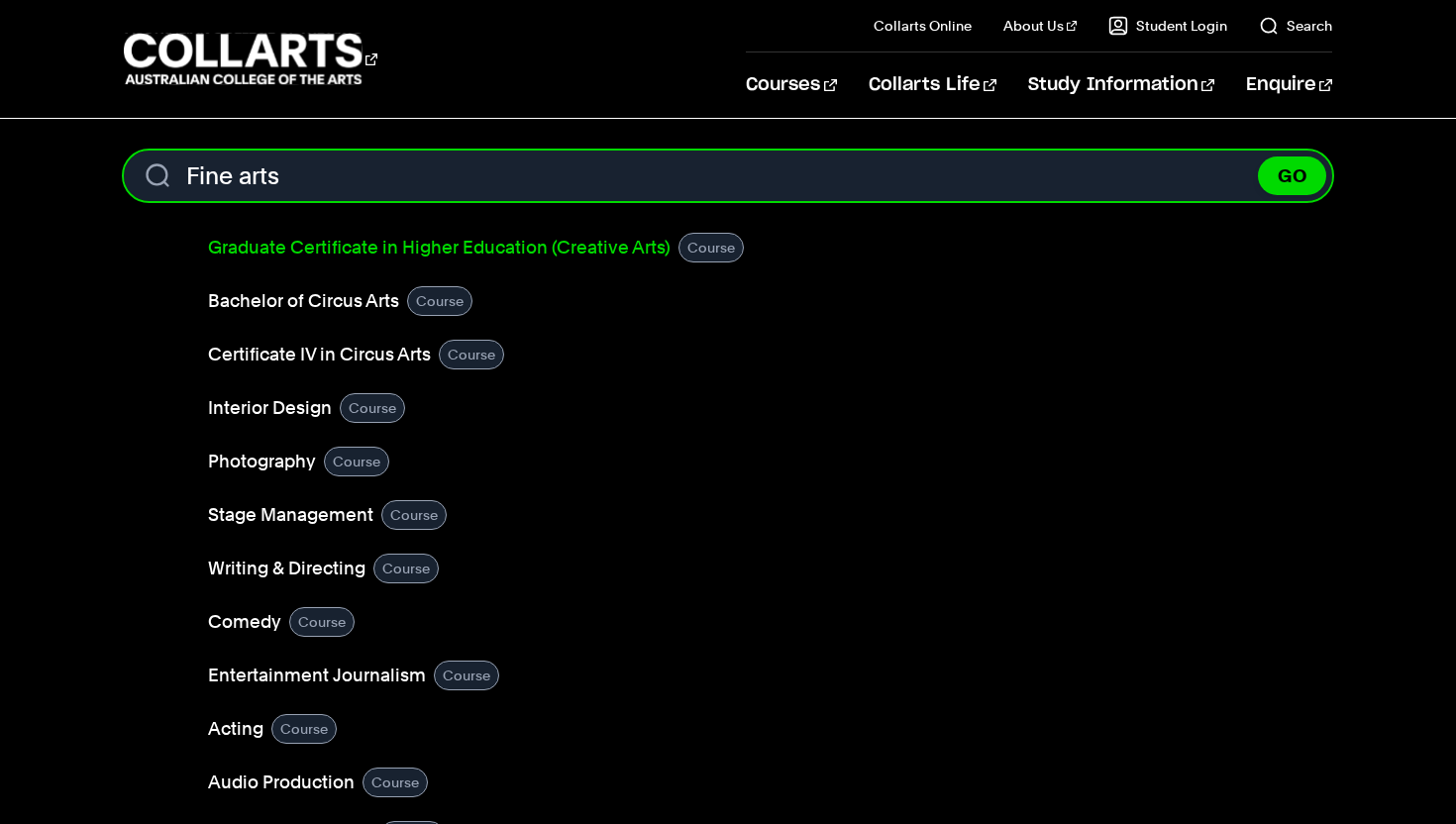 type on "Fine arts" 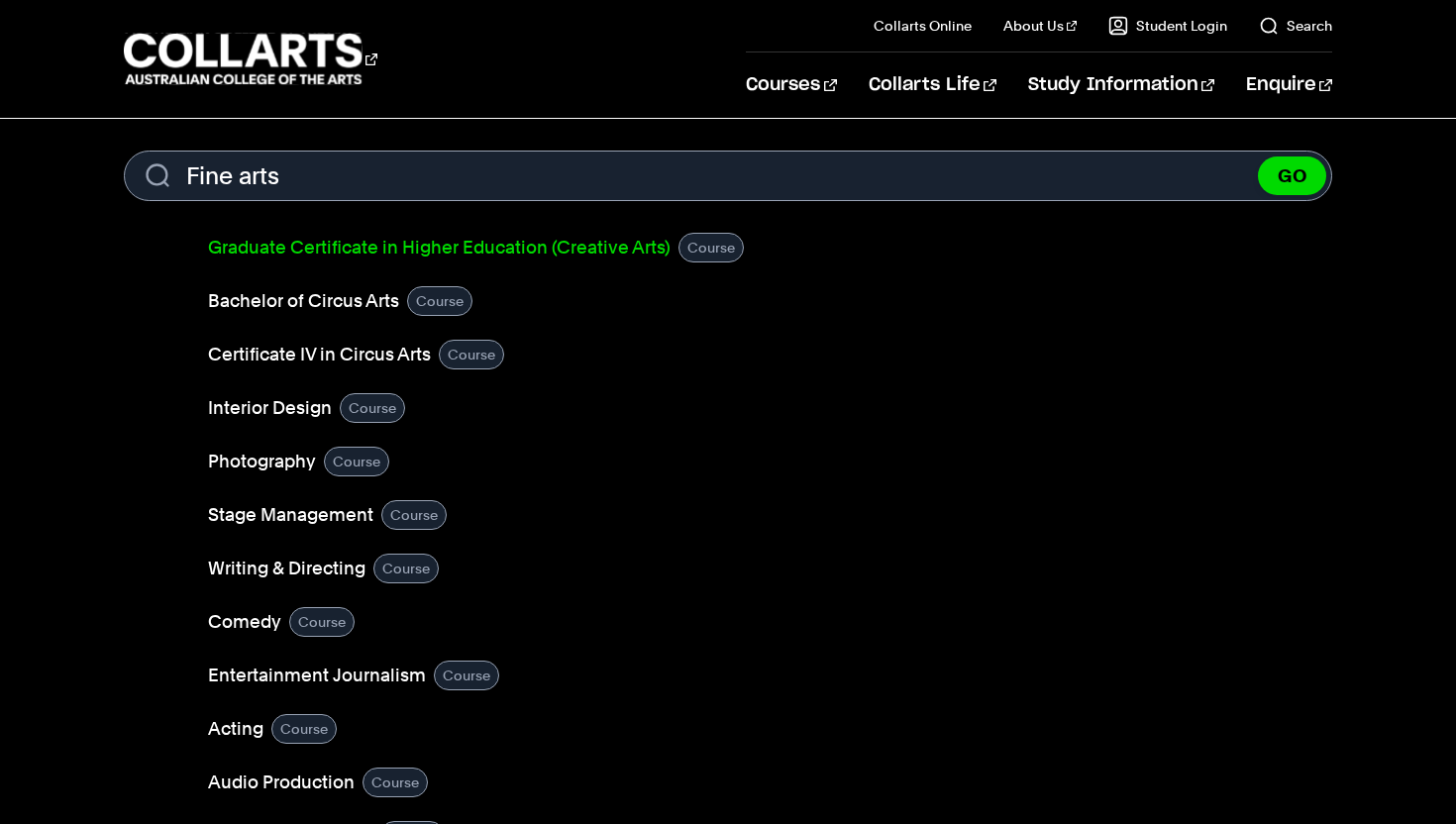 click on "Graduate Certificate in Higher Education (Creative Arts)" at bounding box center (439, 248) 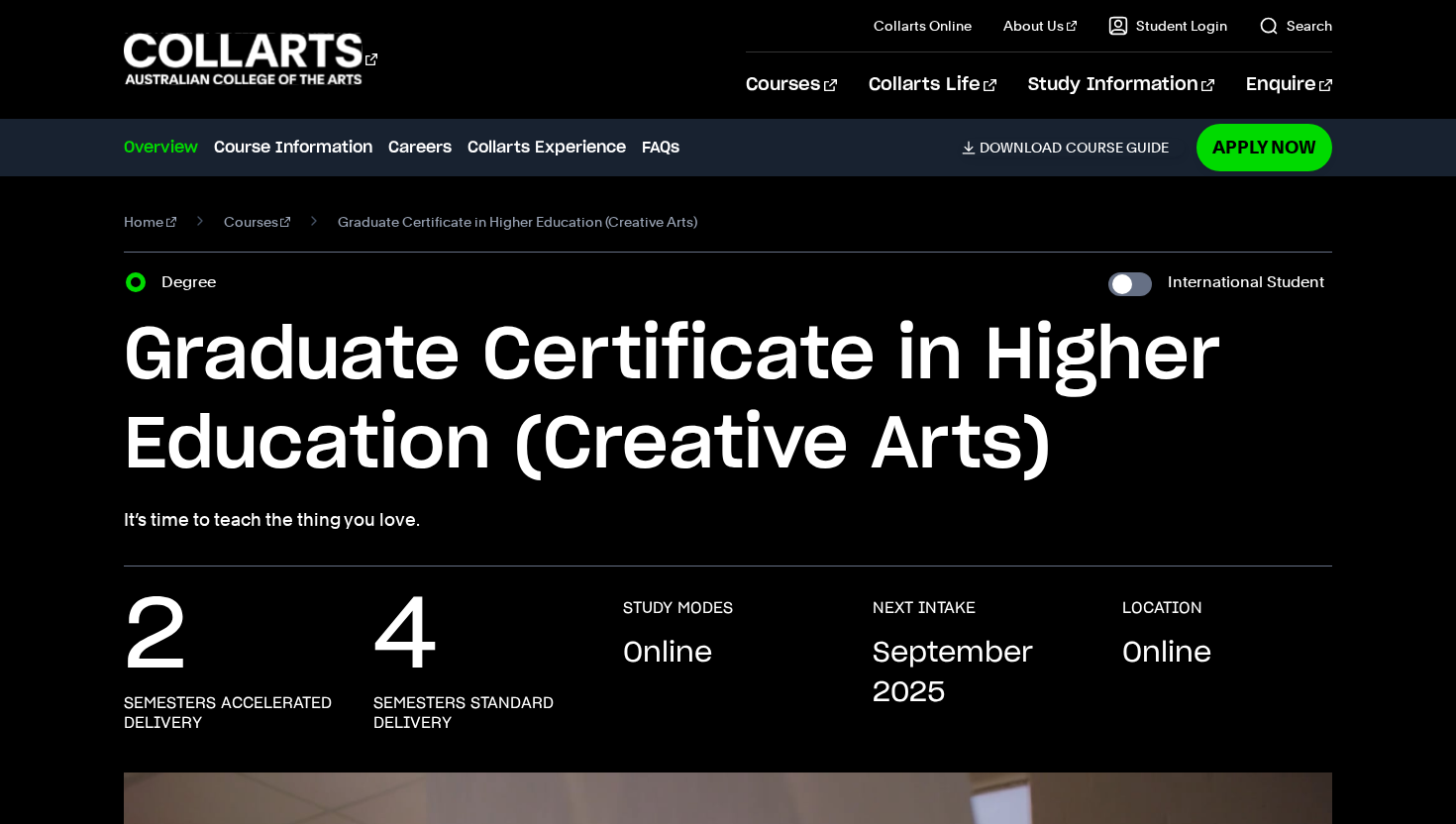 scroll, scrollTop: 0, scrollLeft: 0, axis: both 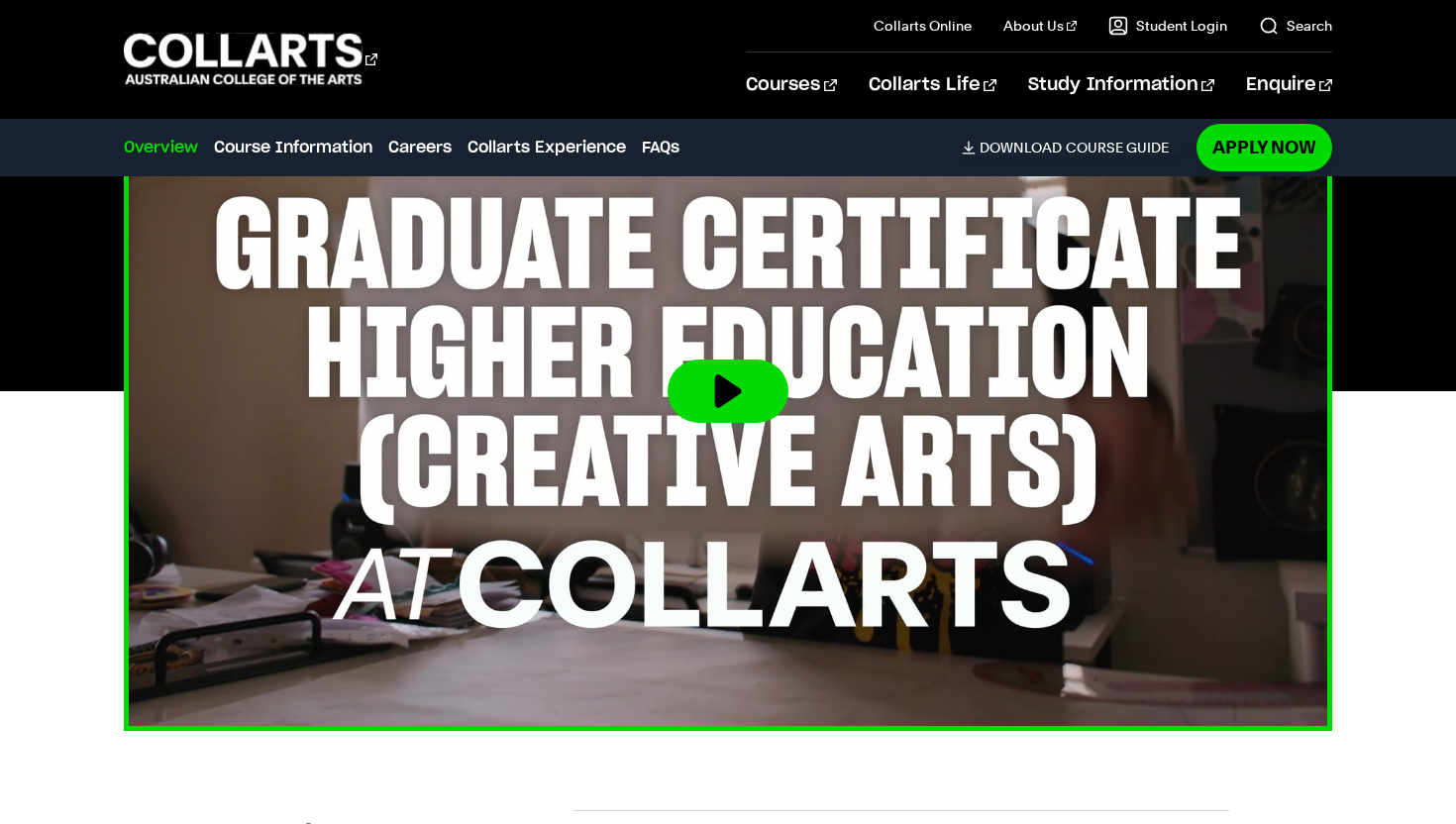 click at bounding box center (728, 391) 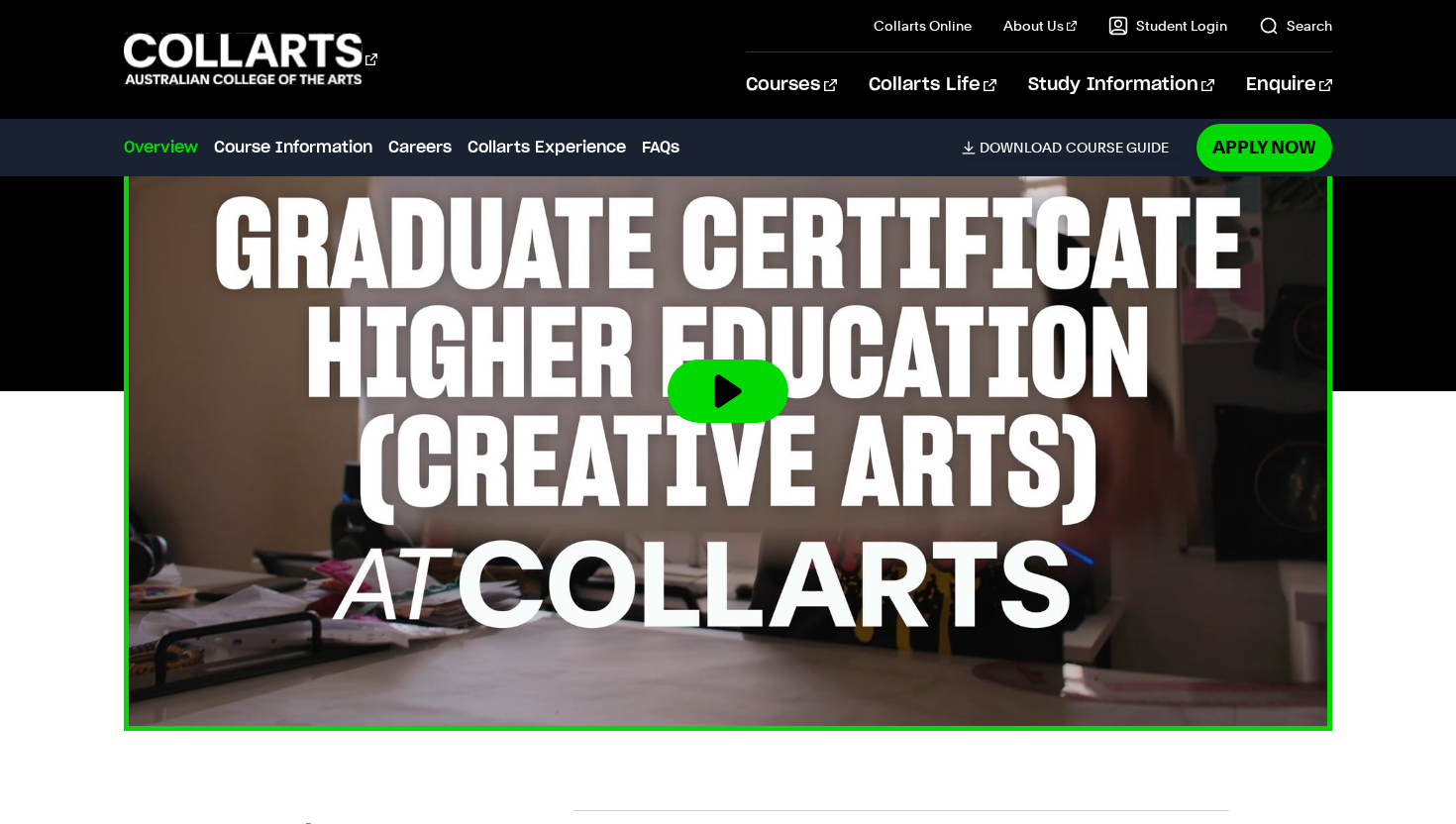 click at bounding box center [728, 391] 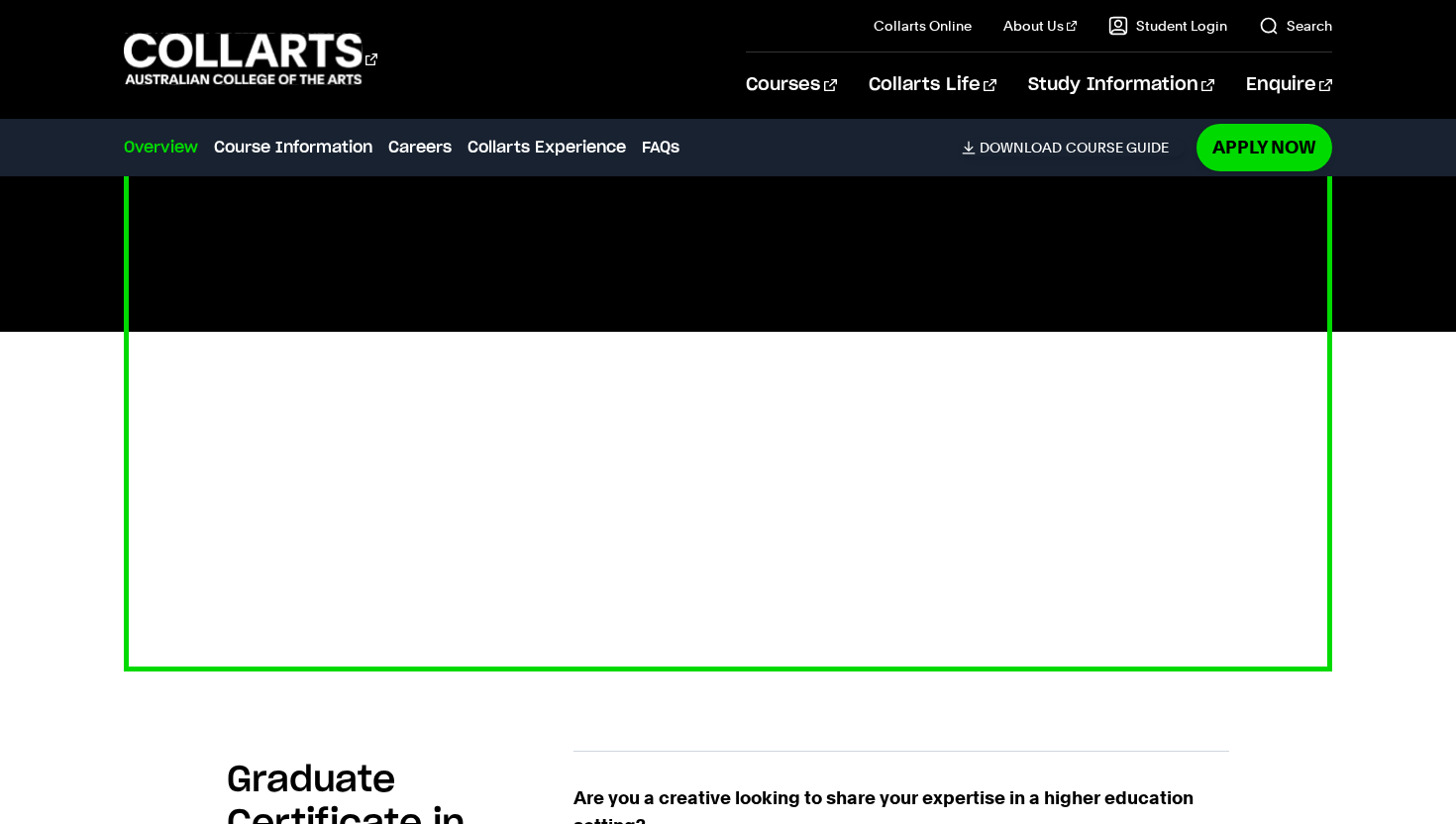 scroll, scrollTop: 736, scrollLeft: 0, axis: vertical 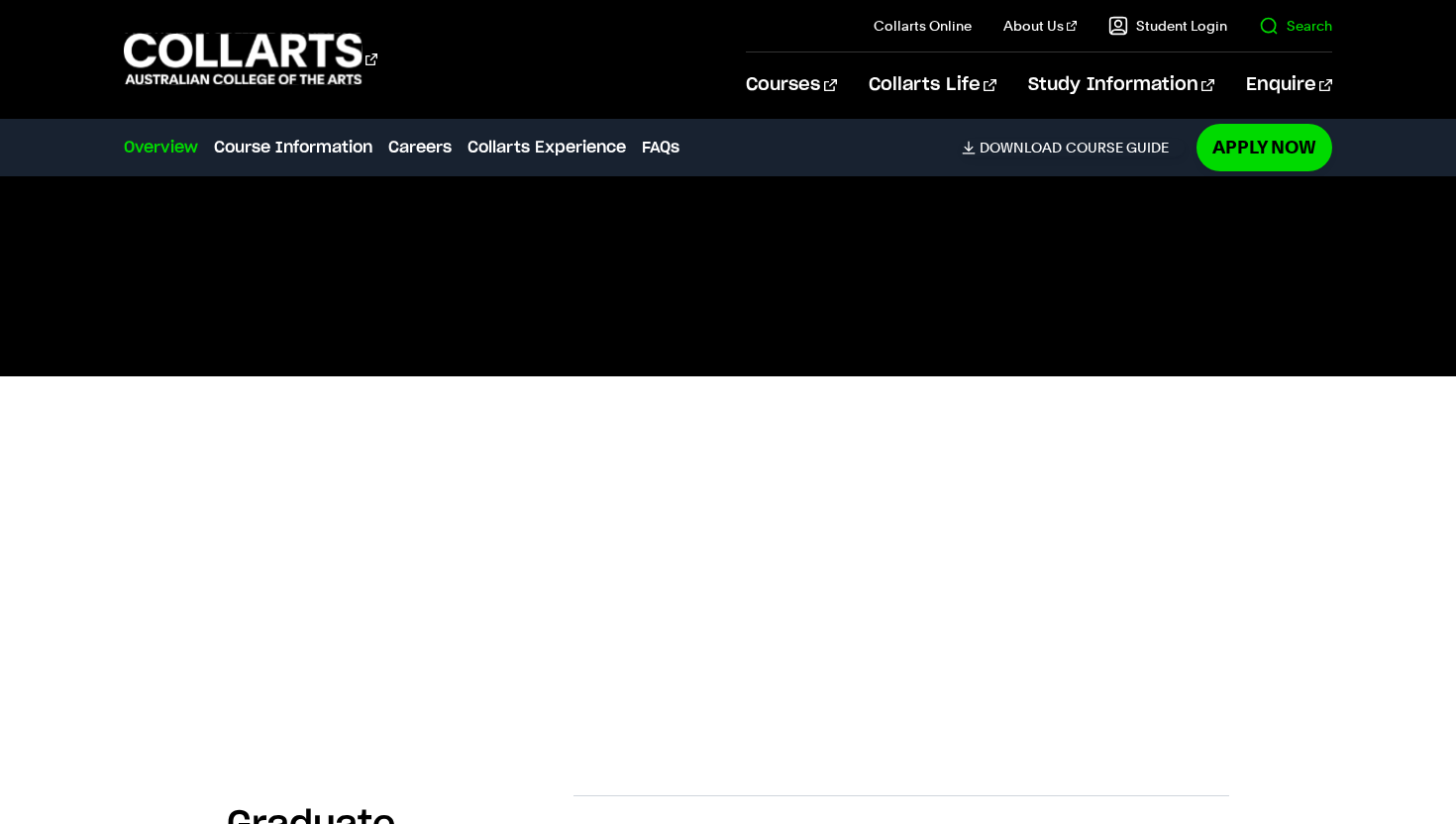 click on "Search" at bounding box center [1296, 26] 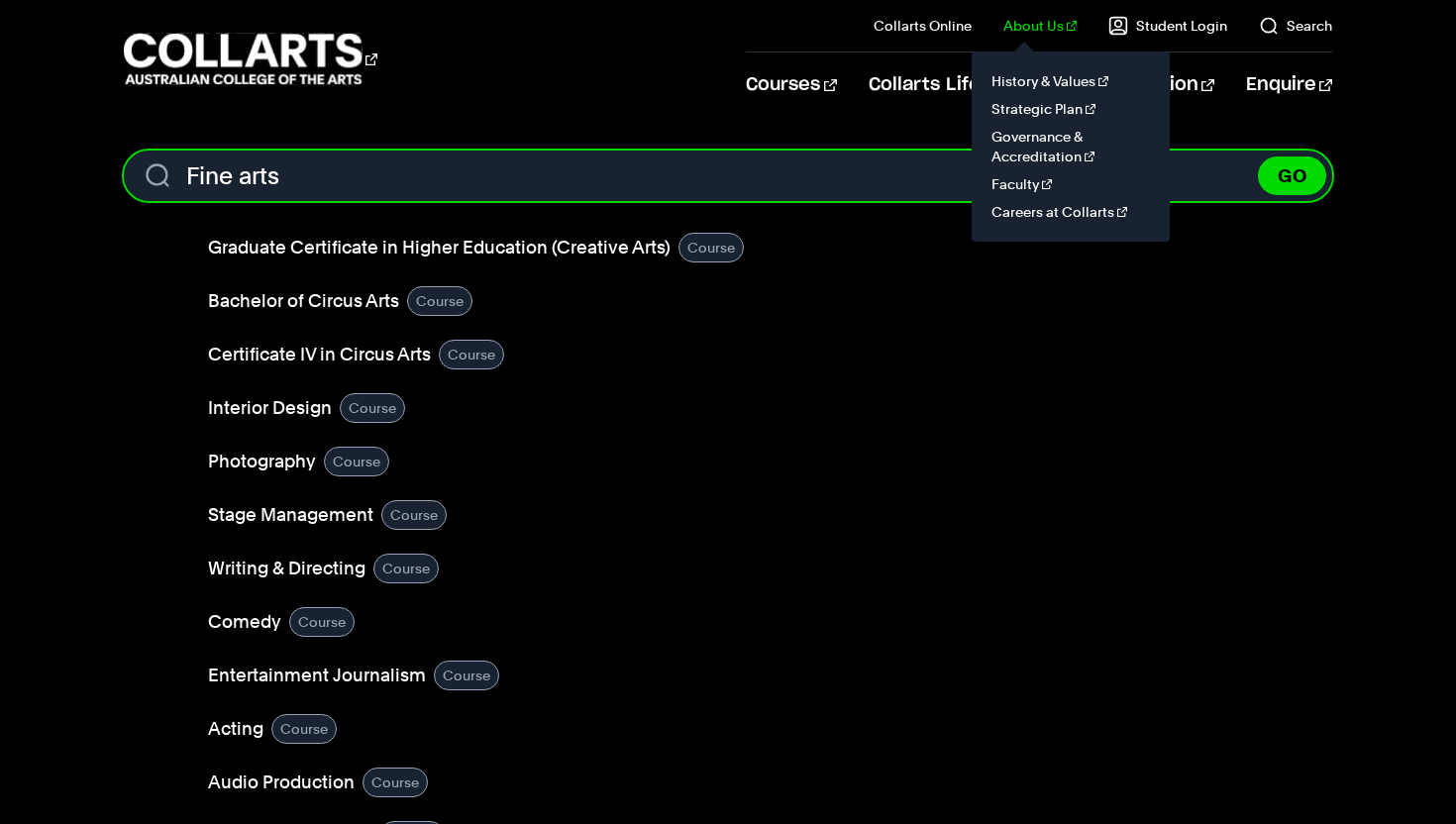 type on "Fine arts" 